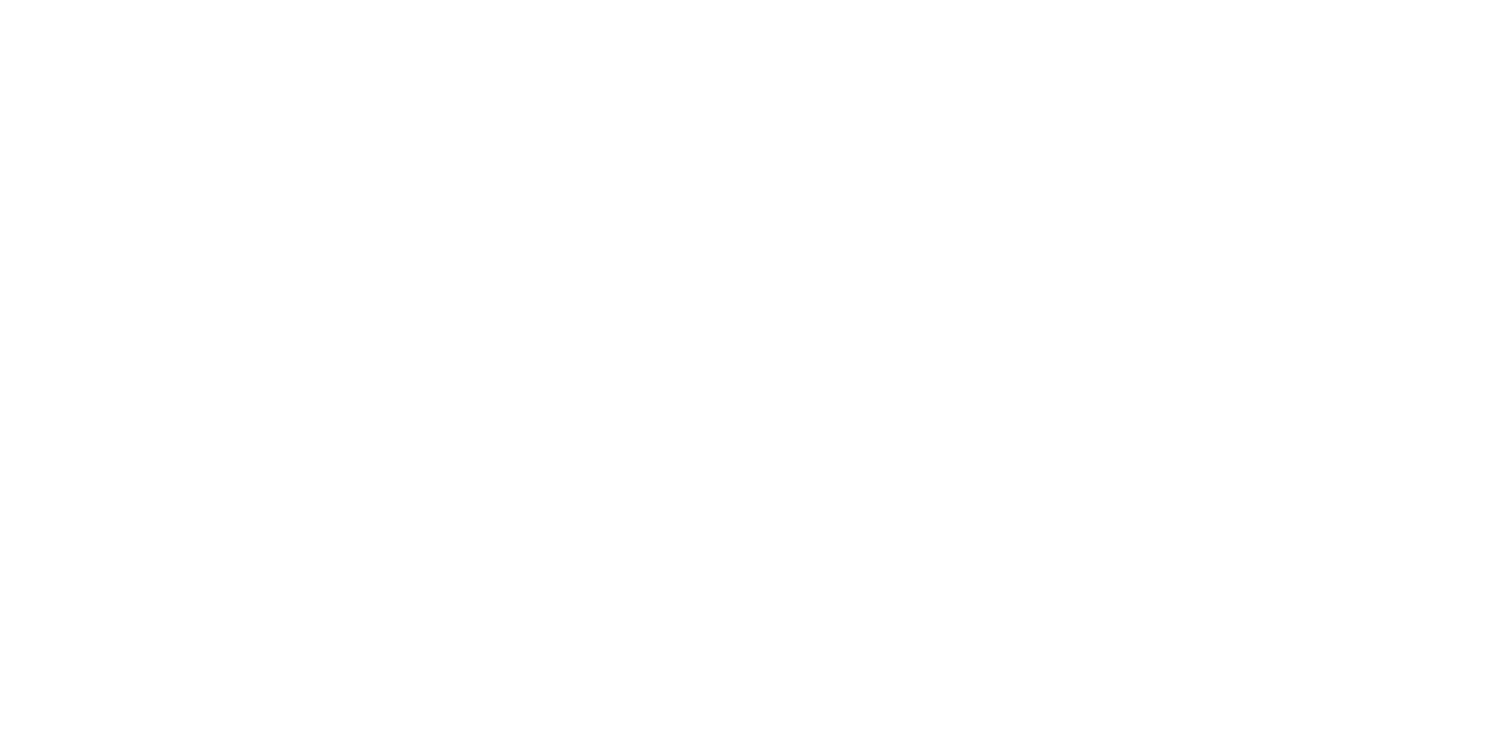 scroll, scrollTop: 0, scrollLeft: 0, axis: both 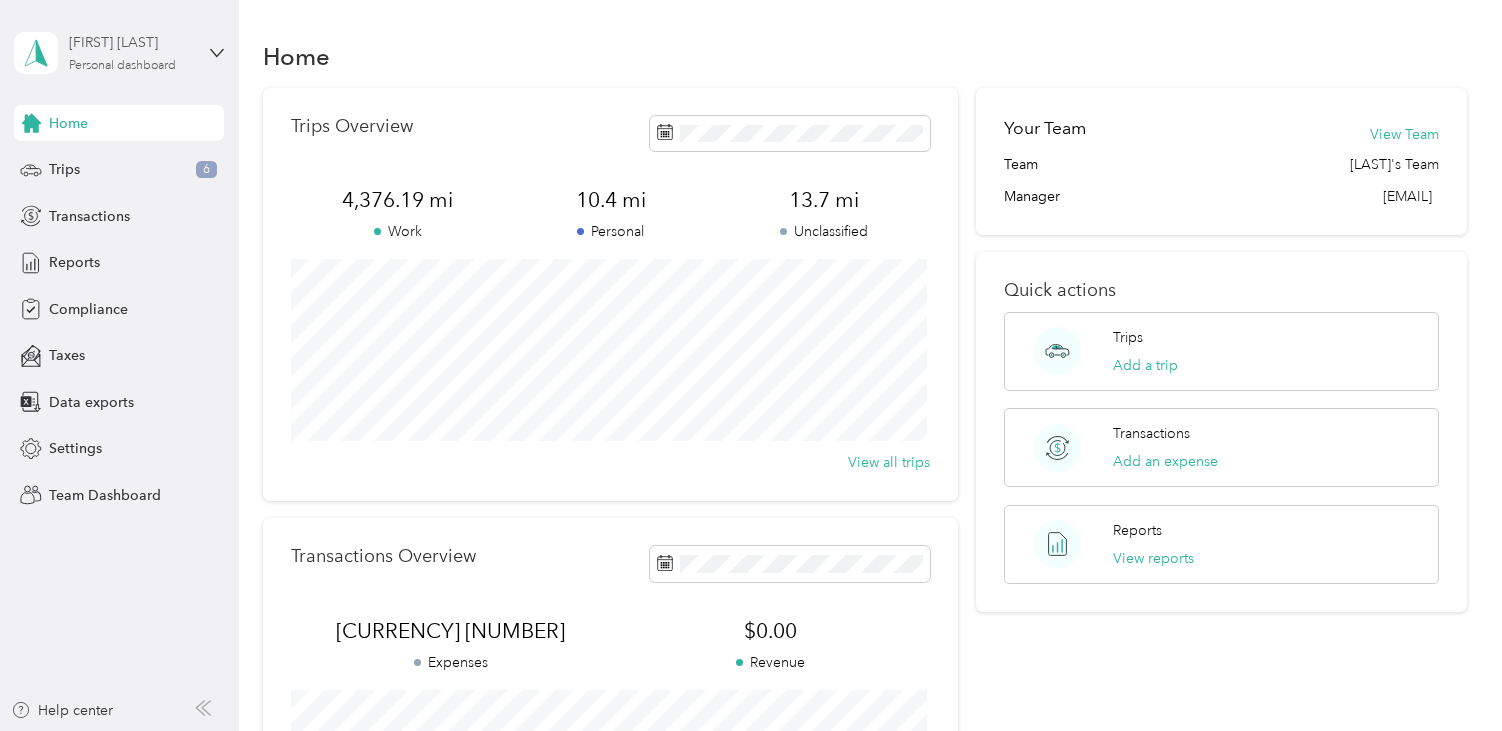 click on "Personal dashboard" at bounding box center [122, 66] 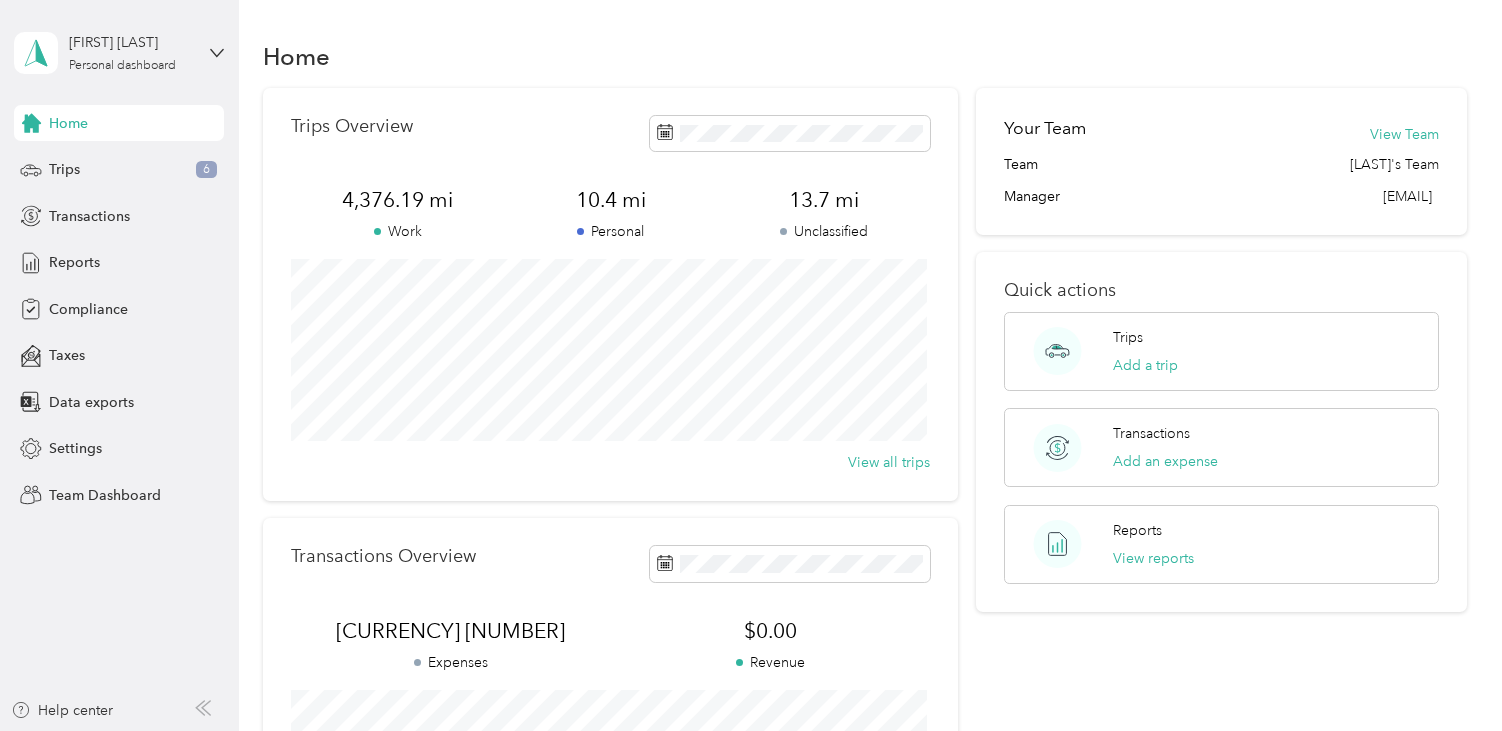 click on "Team dashboard" at bounding box center (85, 164) 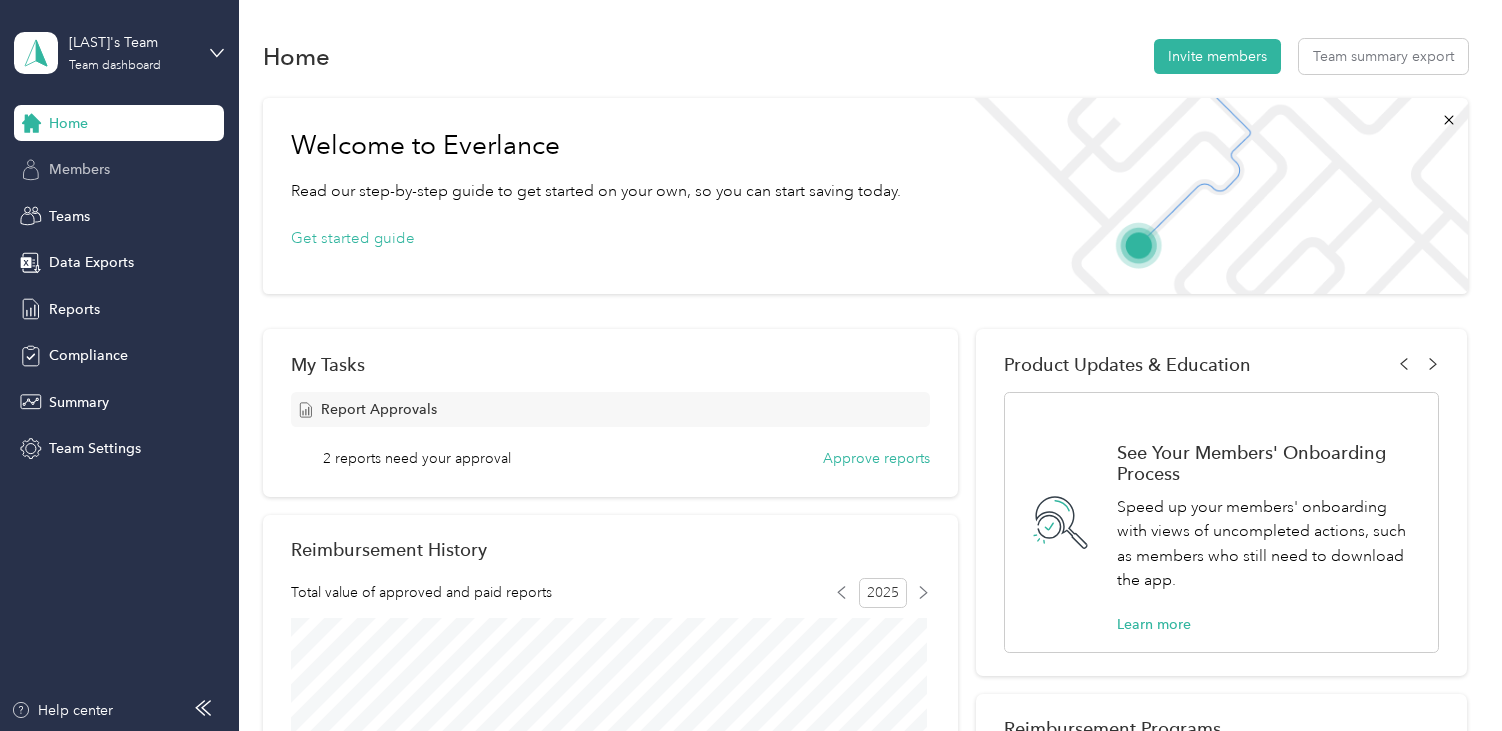 click on "Members" at bounding box center (79, 169) 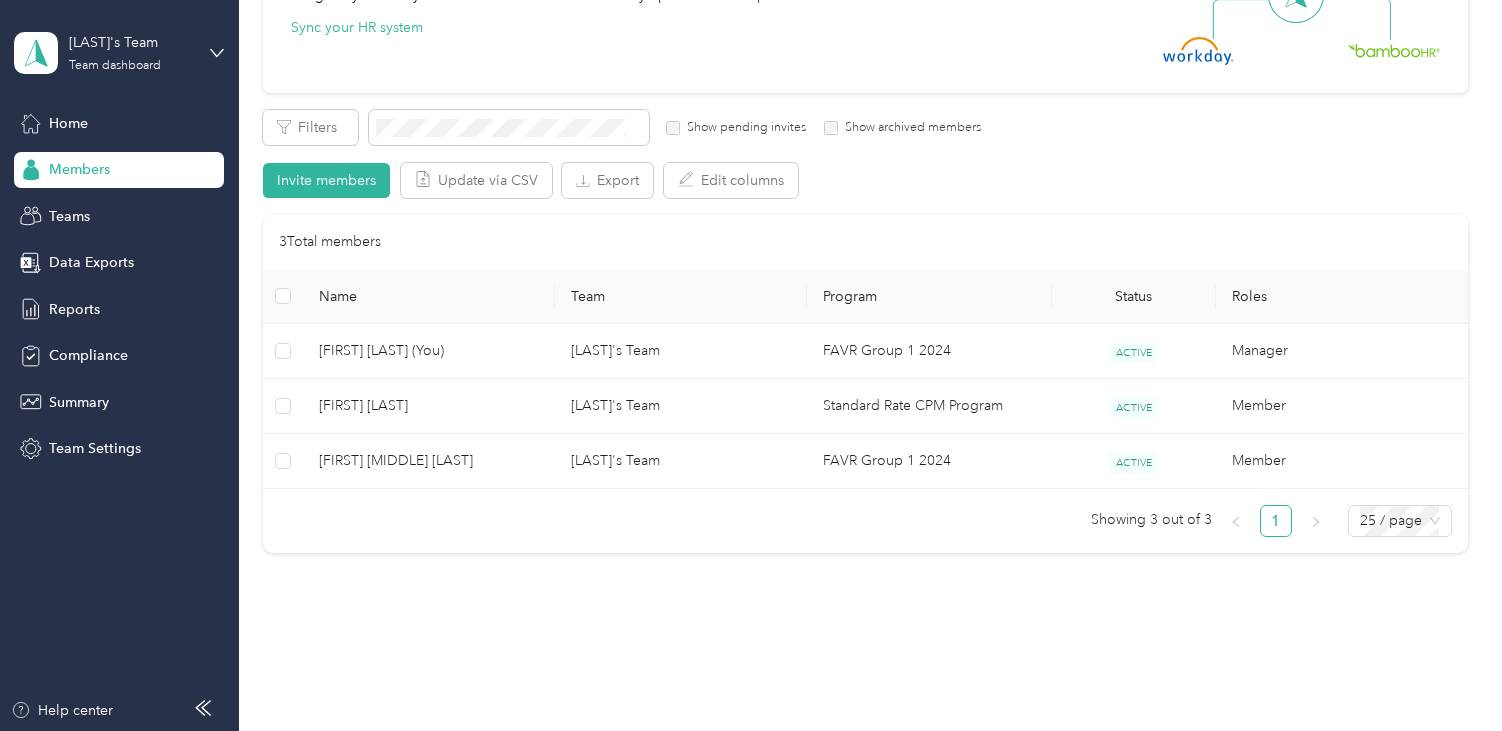 scroll, scrollTop: 300, scrollLeft: 0, axis: vertical 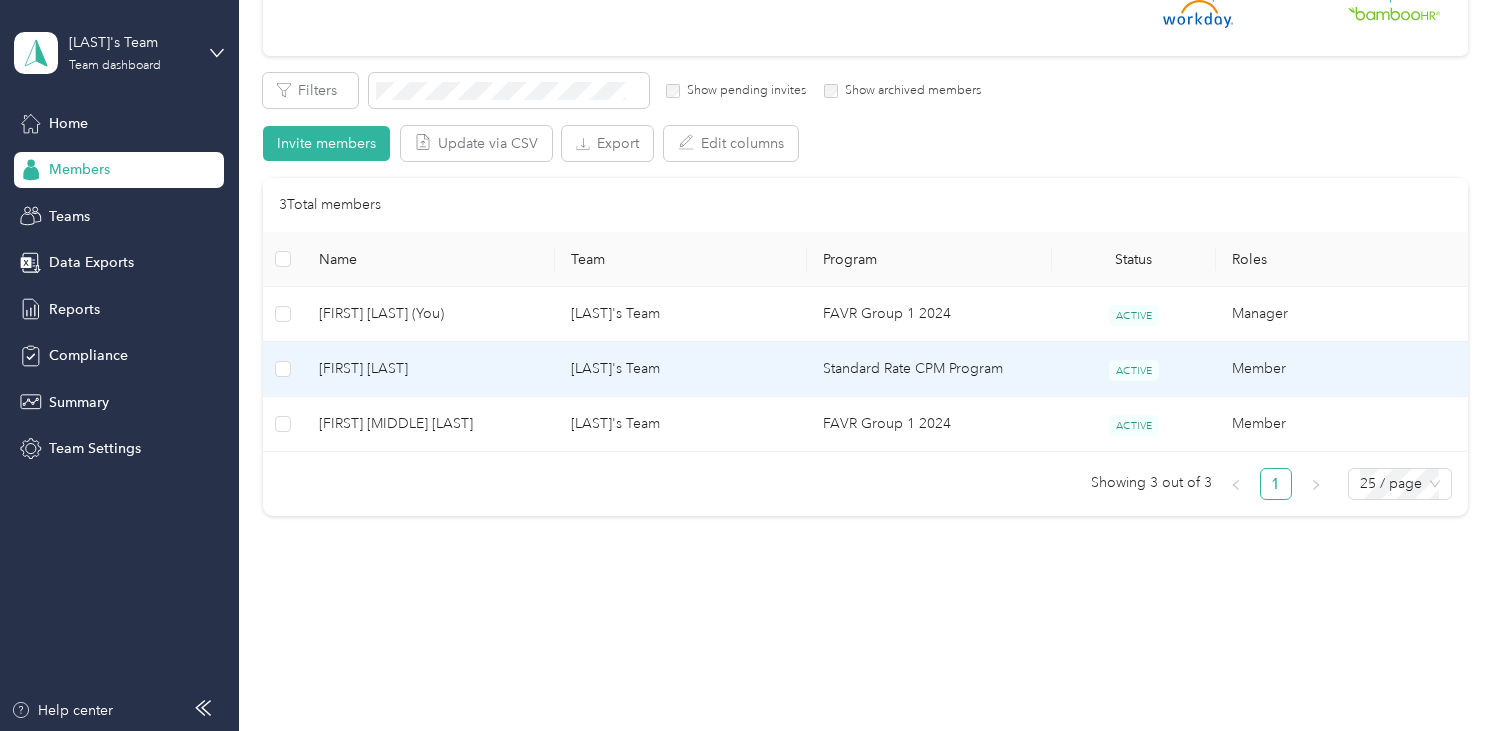 click on "[FIRST] [LAST]" at bounding box center [429, 369] 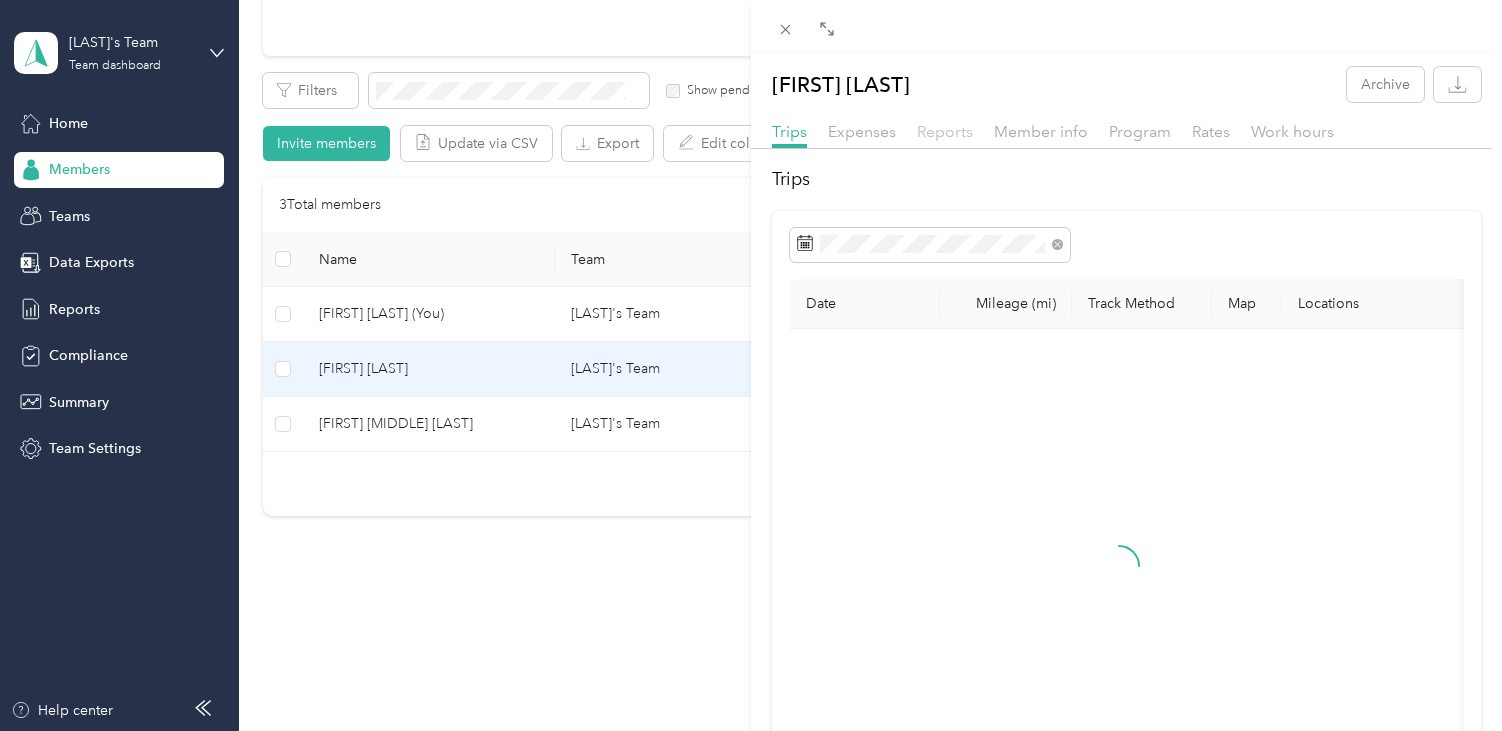 click on "Reports" at bounding box center [945, 131] 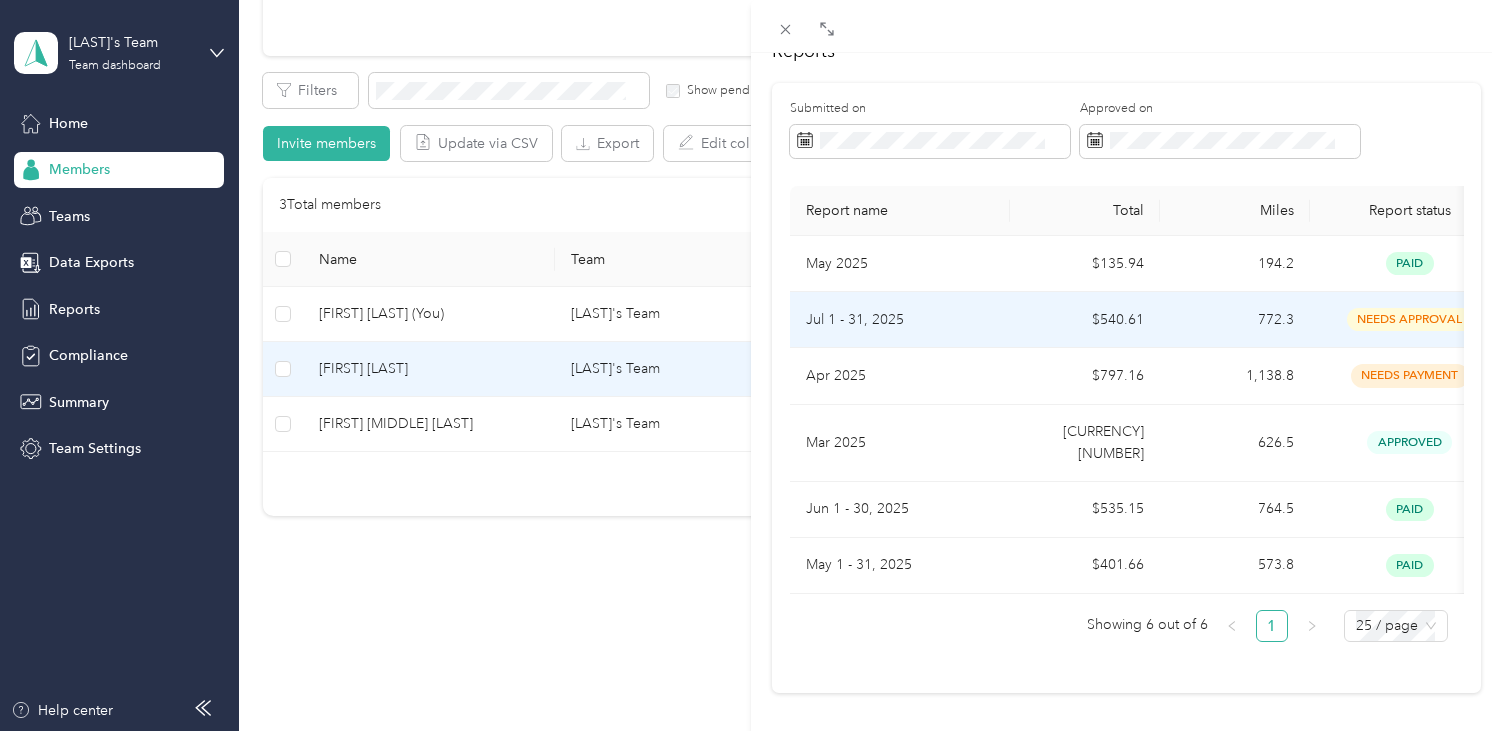 scroll, scrollTop: 151, scrollLeft: 0, axis: vertical 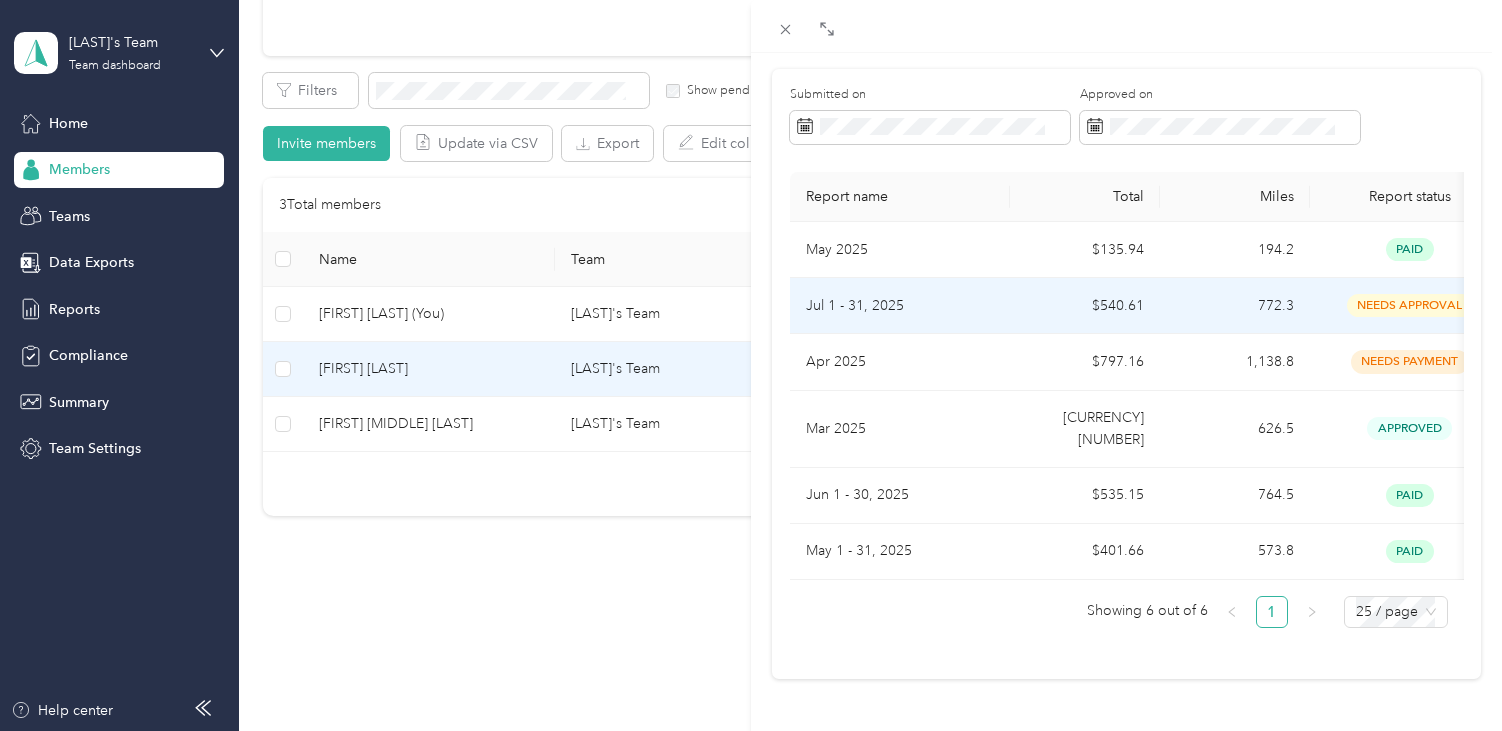 click on "Jul 1 - 31, 2025" at bounding box center (900, 306) 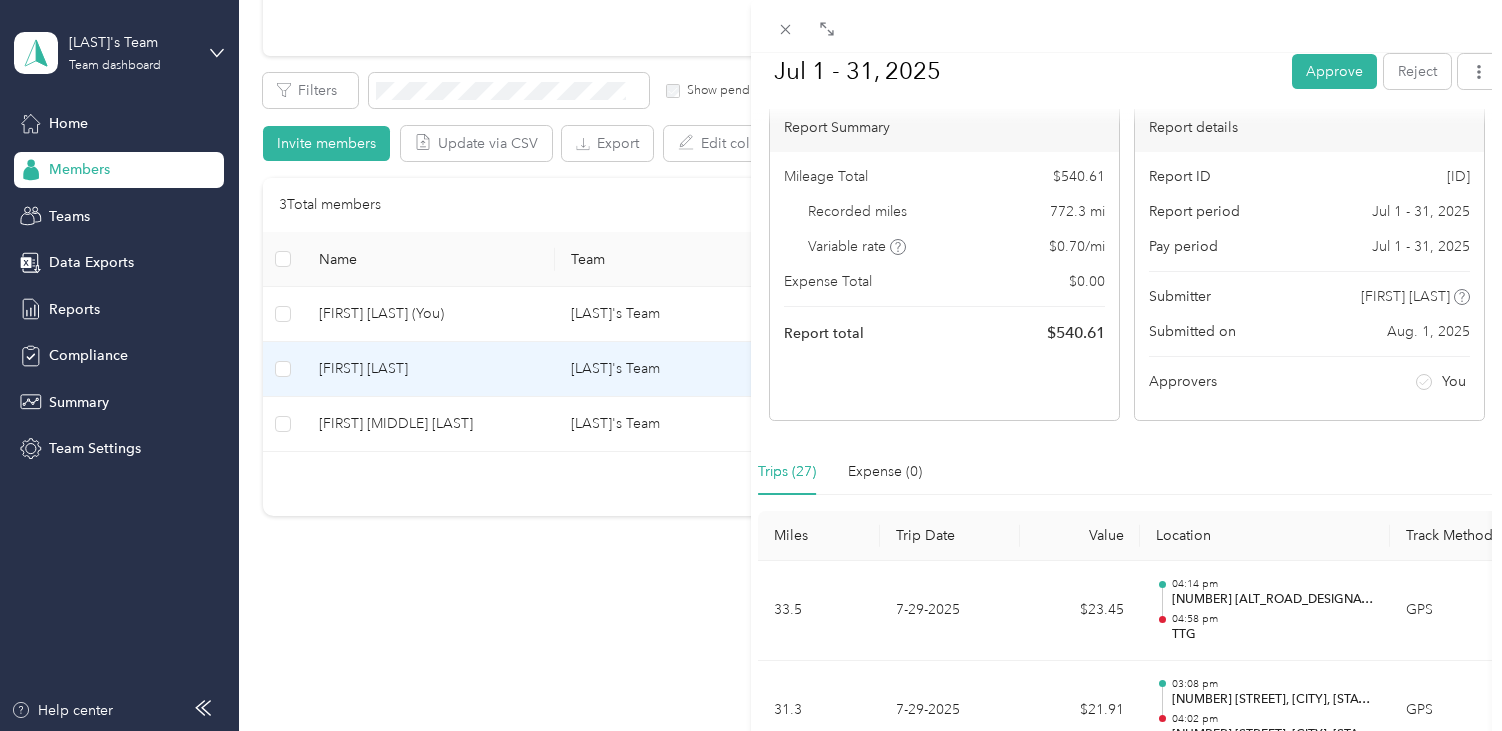 click on "Approve" at bounding box center (1334, 70) 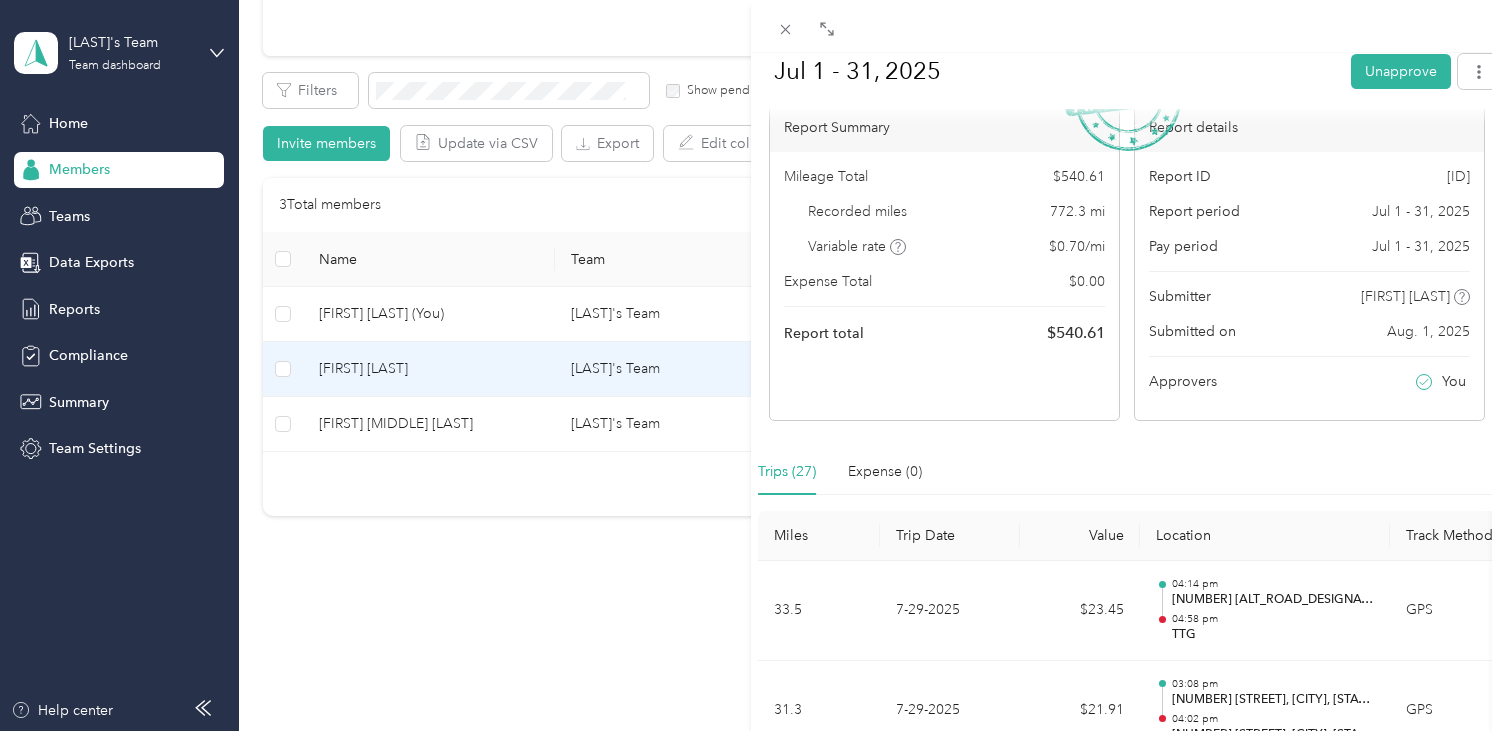 click on "BACK [FIRST] [LAST] Reports [DATE] [DATE] Unapprove Needs Payment Needs payment from [FIRST] [LAST] View  activity & comments Report Summary Mileage Total $ [CURRENCY] Recorded miles [NUMBER]   mi Variable rate   $ [CURRENCY] / mi Expense Total $ [CURRENCY] Report total $ [CURRENCY] Report details Report ID [ID] Report period [DATE] Pay period [DATE] Submitter [FIRST] [LAST] Submitted on [DATE] Approvers You Trips ([NUMBER]) Expense ([NUMBER]) Miles Trip Date Value Location Track Method Purpose Notes Tags                   [NUMBER] [DATE] $[CURRENCY] [TIME] [NUMBER] [ALT_ROAD_DESIGNATOR] [ROAD_NAME], [CITY], [STATE] [TIME] [ROAD_NAME] [COMPANY_NAME] - [NUMBER] [DATE] $[CURRENCY] [TIME] [NUMBER] [STREET_NAME], [CITY], [STATE] [TIME] [NUMBER] [STREET_NAME], [CITY], [STATE] [COMPANY_NAME] - [NUMBER] $[CURRENCY] -" at bounding box center (751, 365) 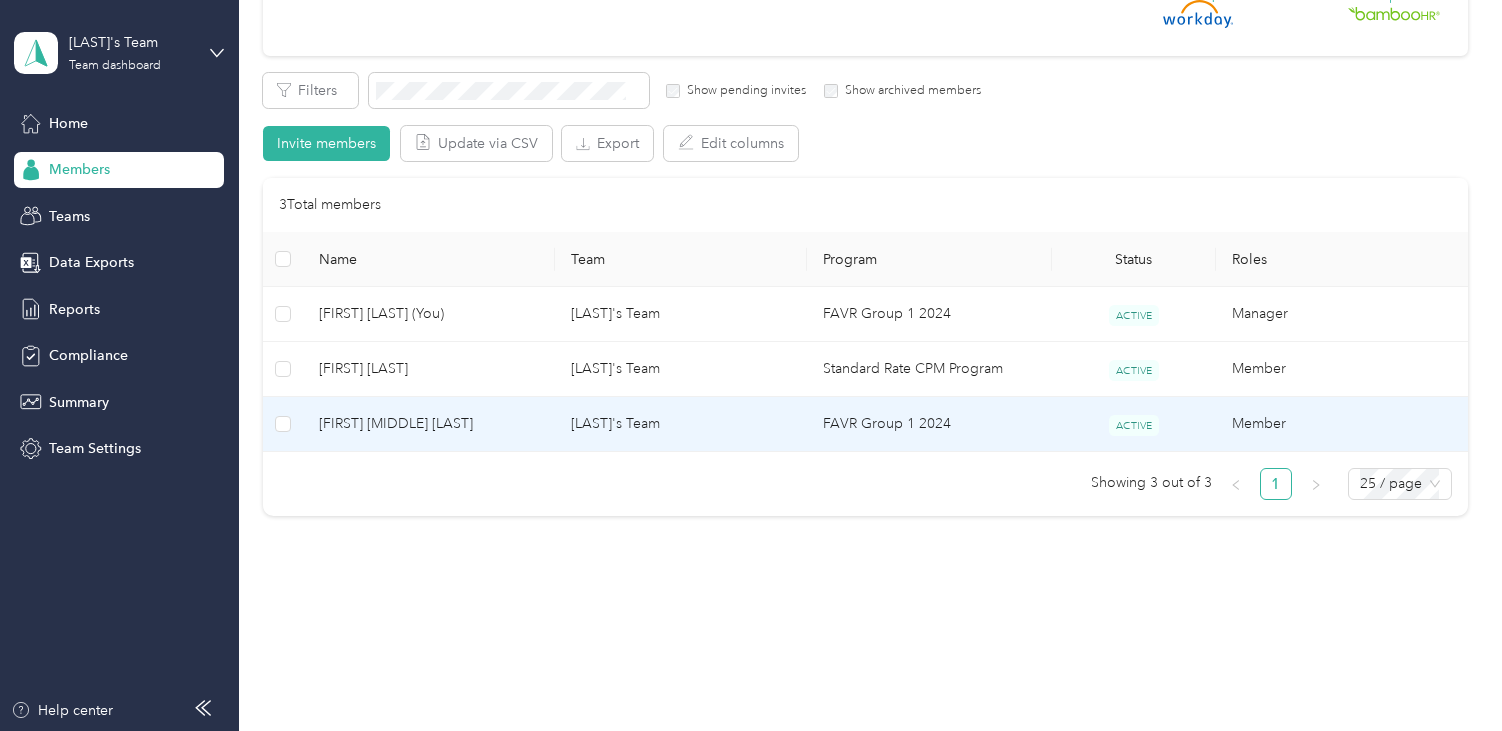 click on "[FIRST] [MIDDLE] [LAST]" at bounding box center (429, 424) 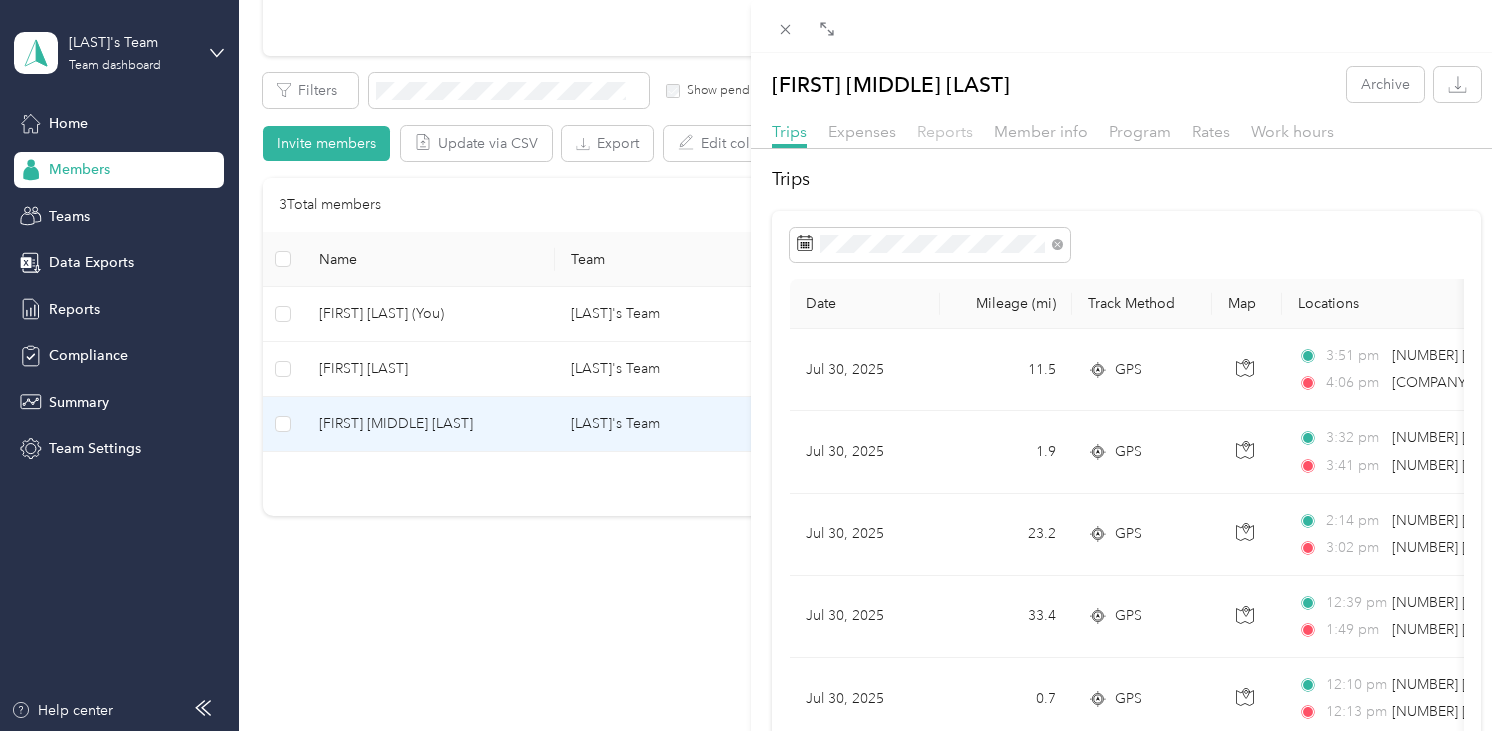 click on "Reports" at bounding box center (945, 131) 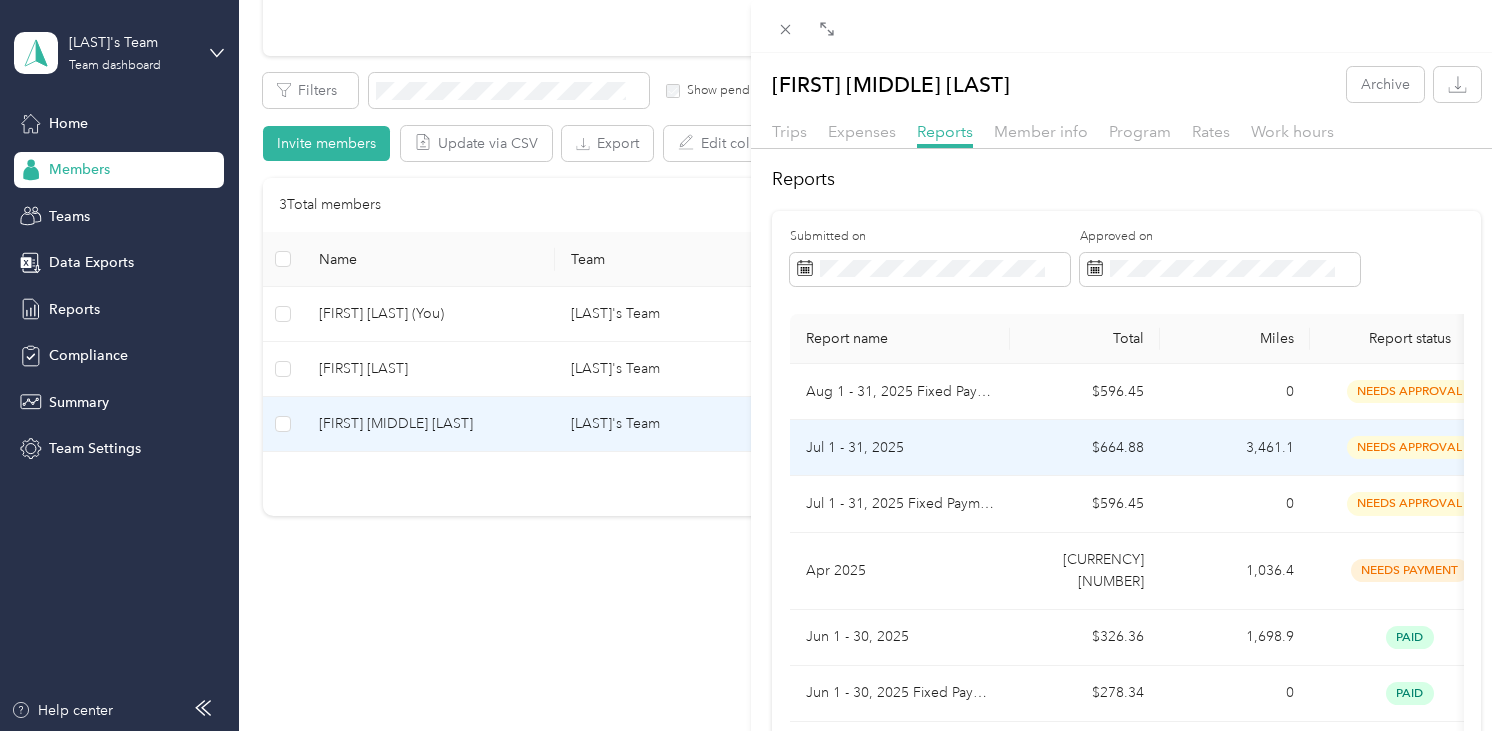 click on "Jul 1 - 31, 2025" at bounding box center [900, 448] 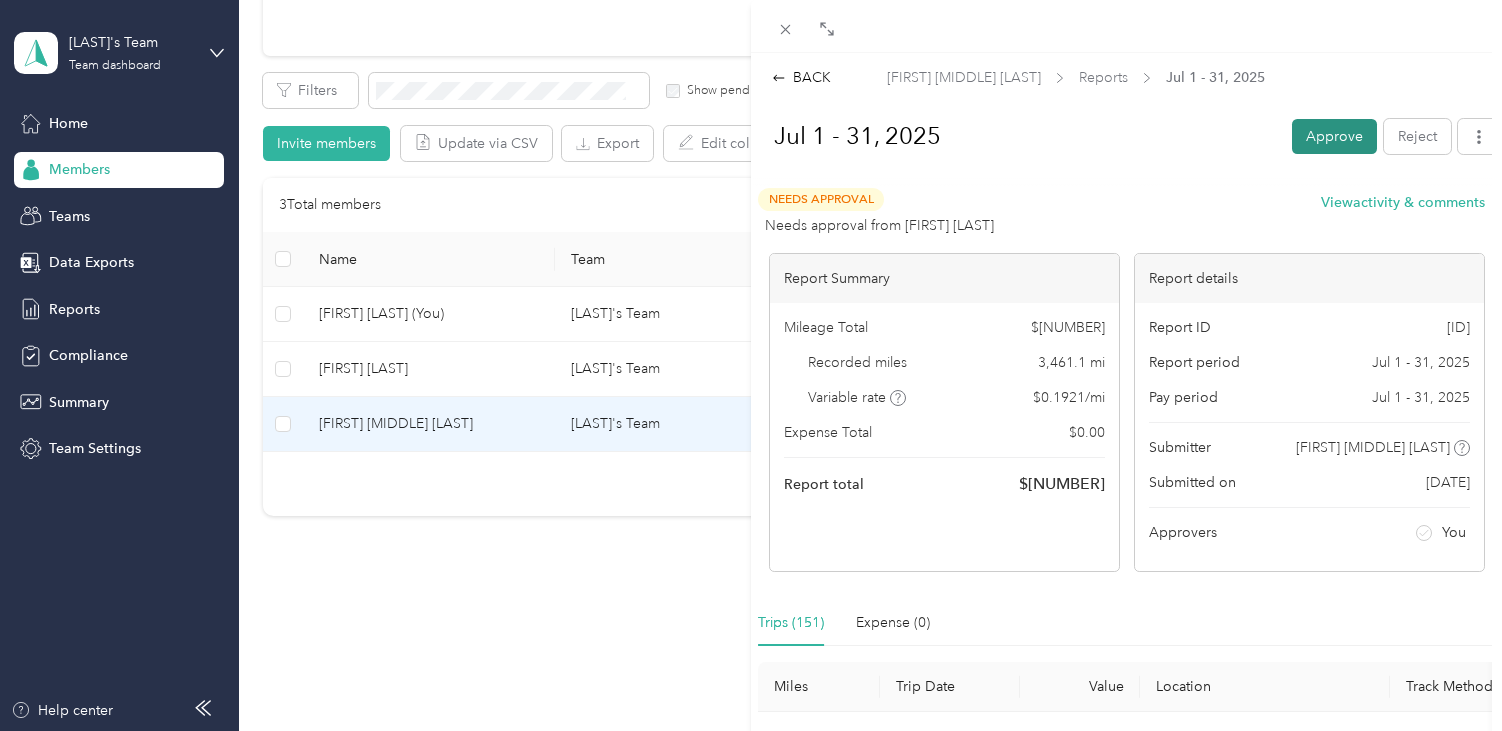 click on "Approve" at bounding box center (1334, 136) 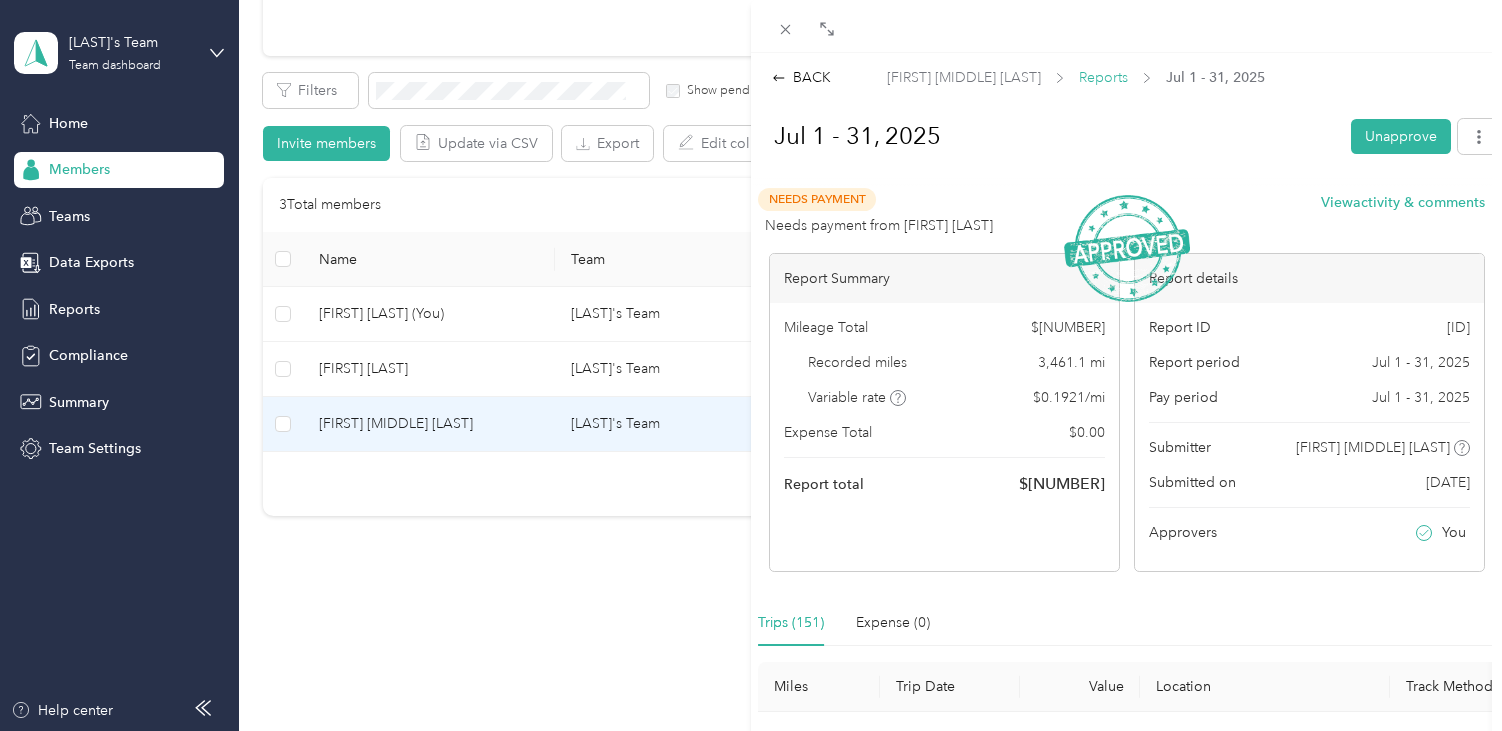 click on "Reports" at bounding box center (1103, 77) 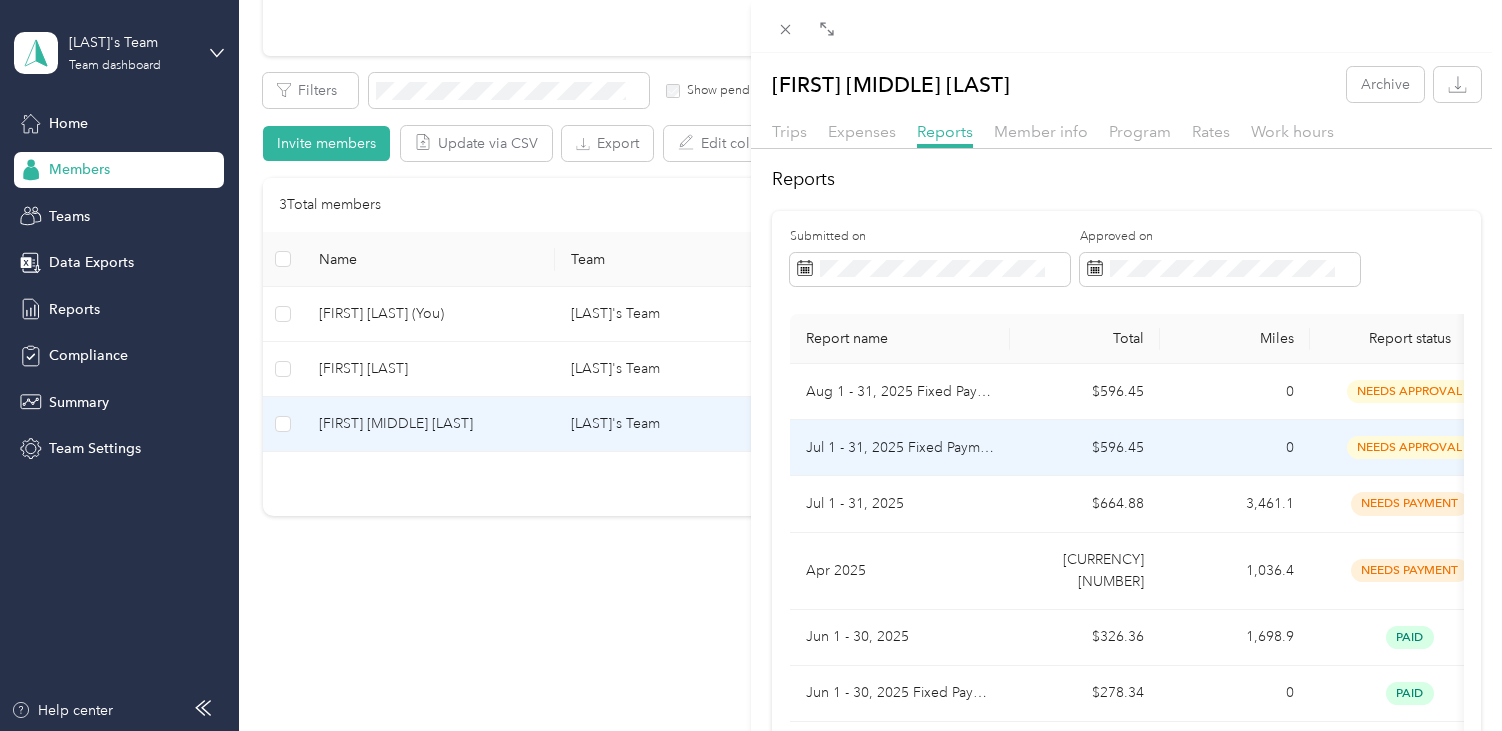 click on "Jul 1 - 31, 2025 Fixed Payment" at bounding box center [900, 448] 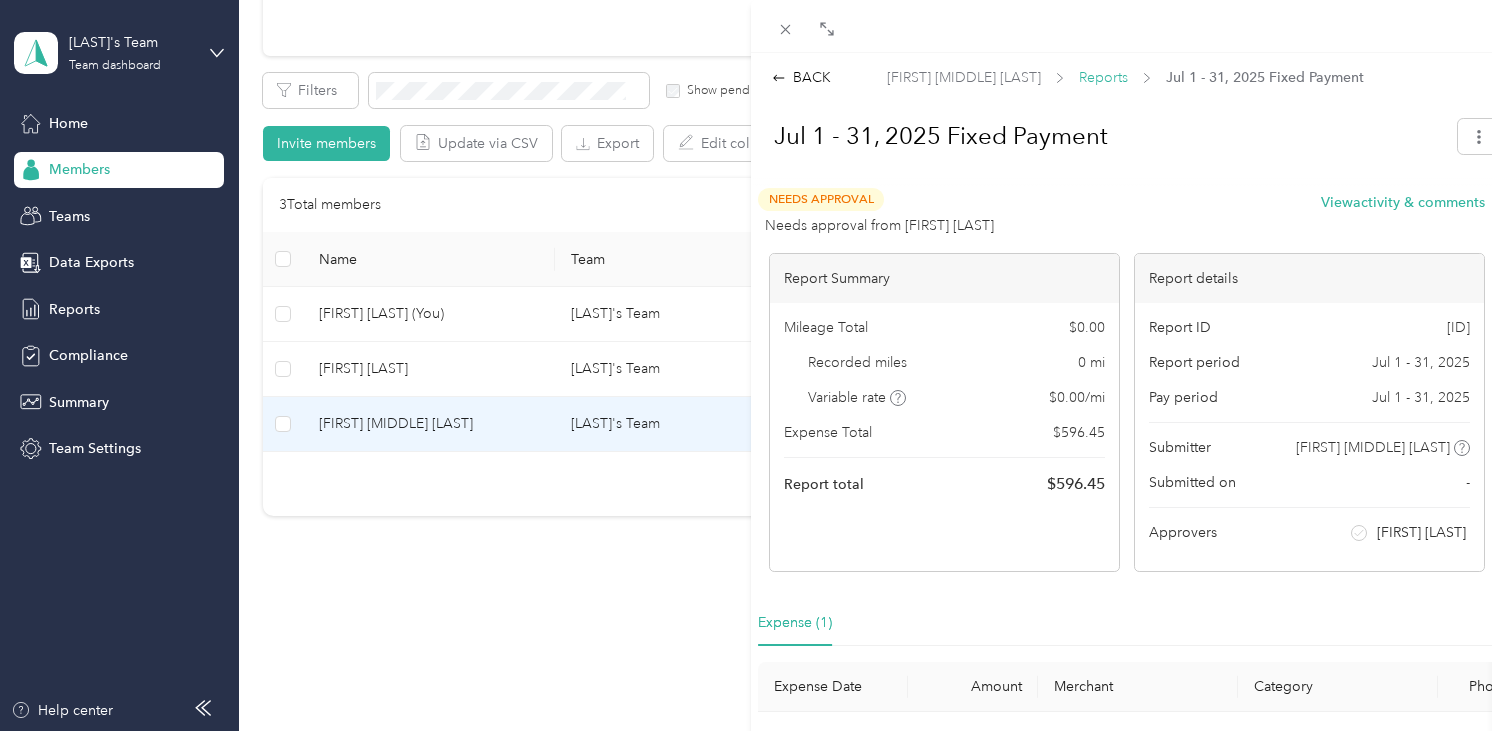 click on "Reports" at bounding box center (1103, 77) 